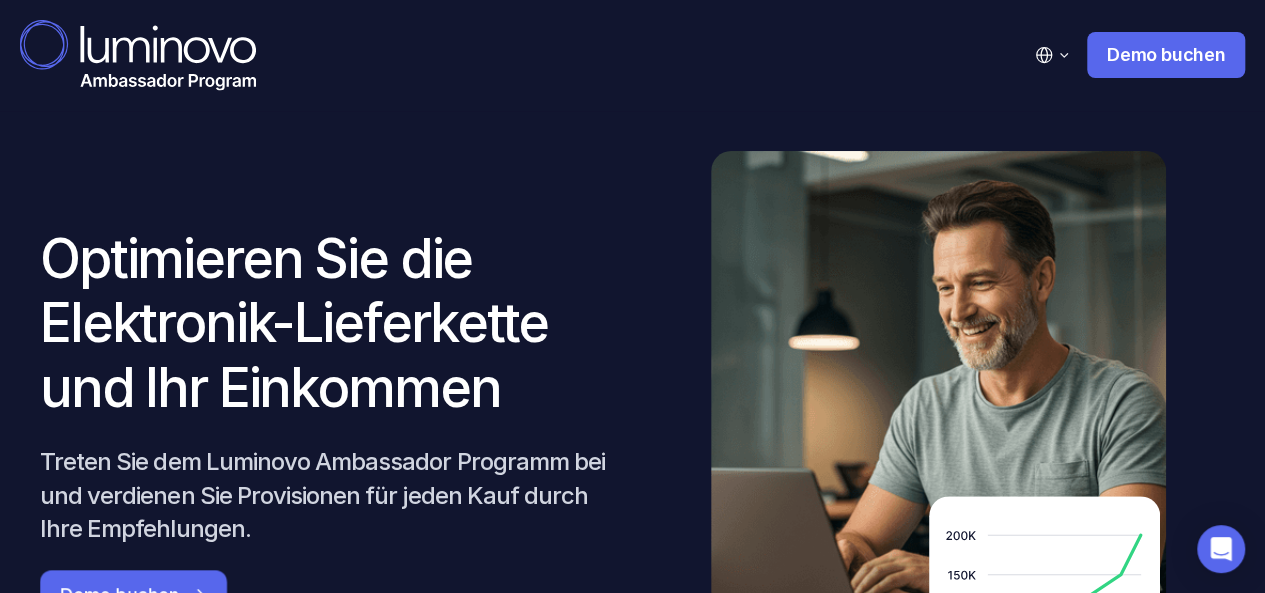 scroll, scrollTop: 27, scrollLeft: 0, axis: vertical 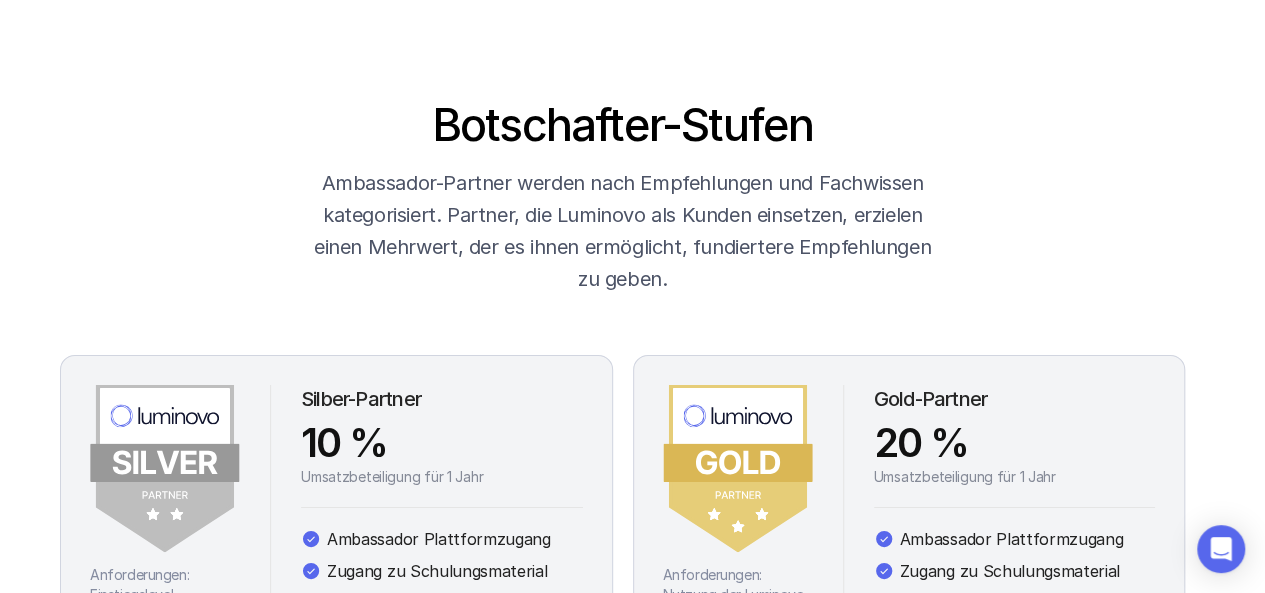 drag, startPoint x: 1118, startPoint y: 1, endPoint x: 664, endPoint y: 43, distance: 455.9386 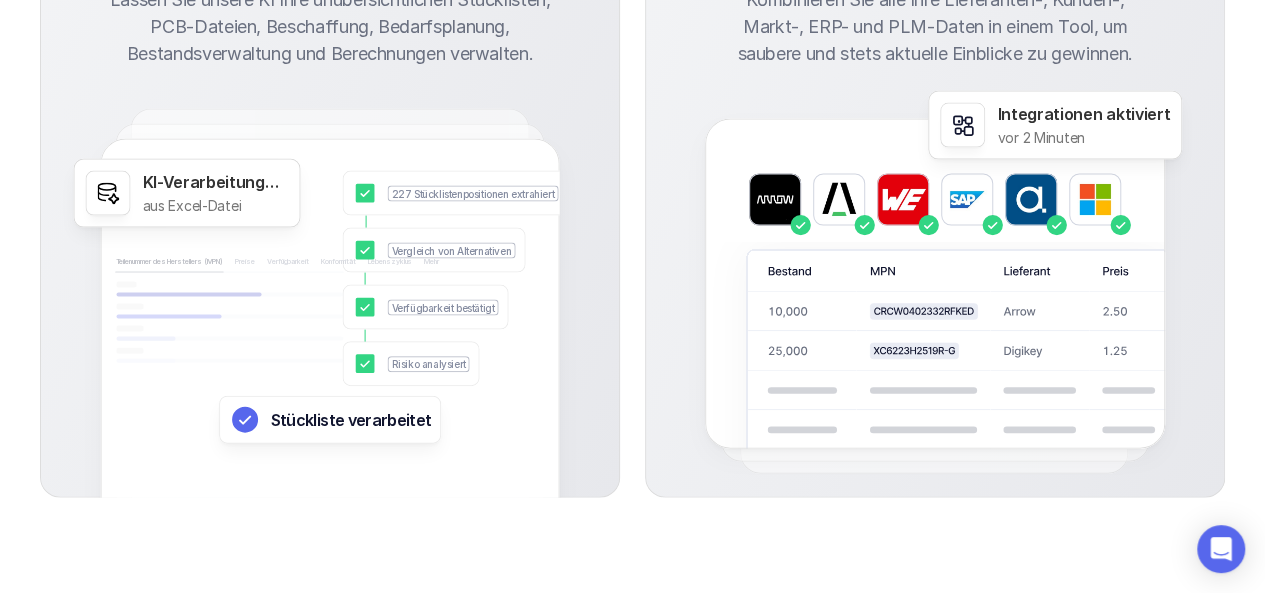 scroll, scrollTop: 1900, scrollLeft: 0, axis: vertical 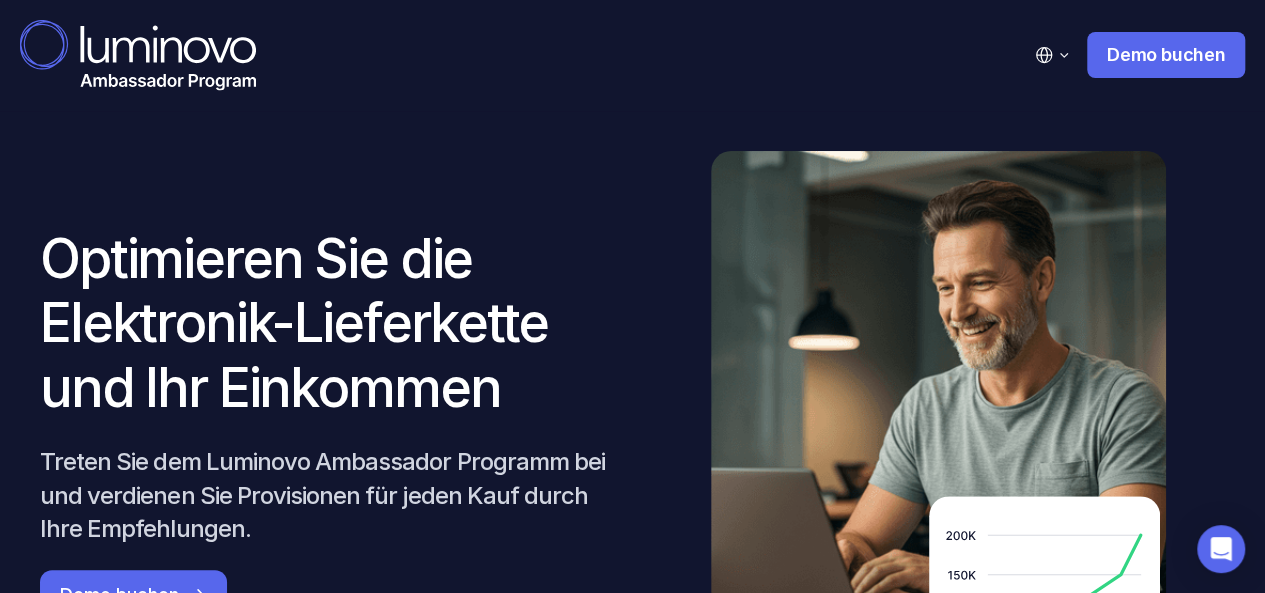 click on "Englisch Deutsch" at bounding box center (1051, 55) 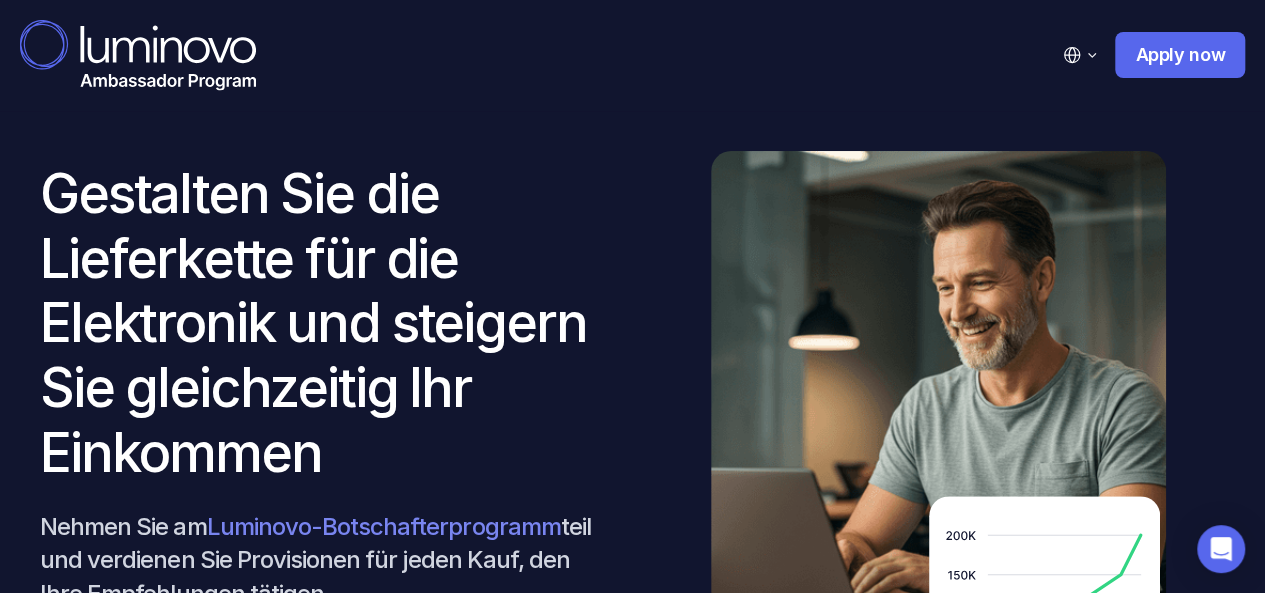 scroll, scrollTop: 0, scrollLeft: 0, axis: both 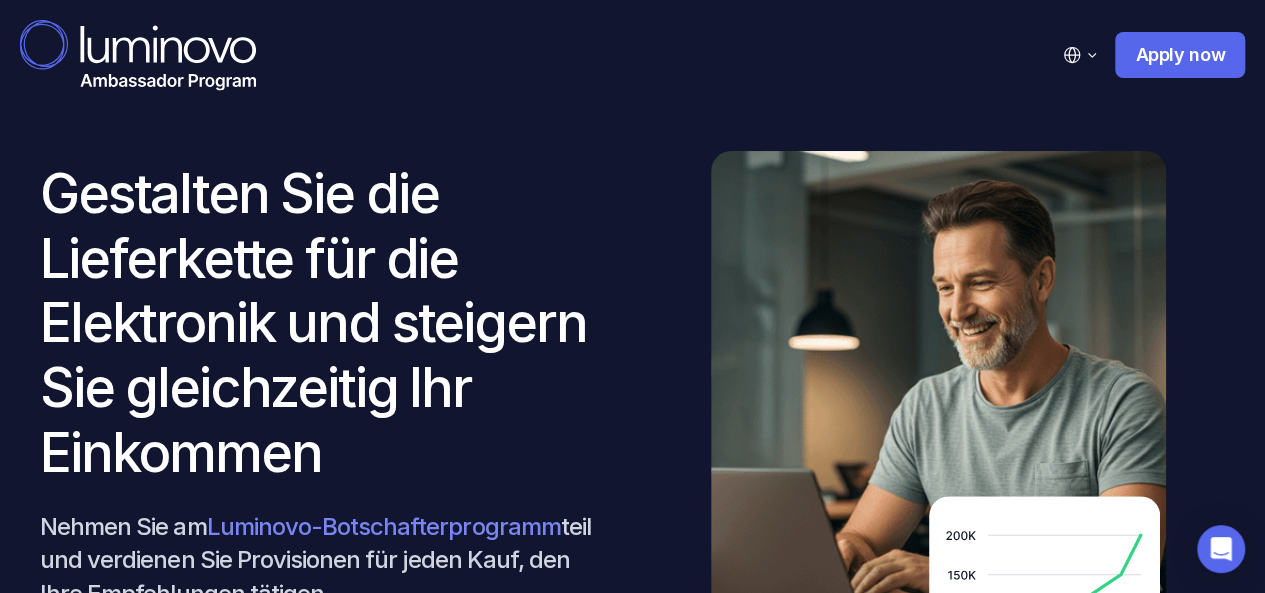 click on "Englisch Deutsch" at bounding box center (1079, 55) 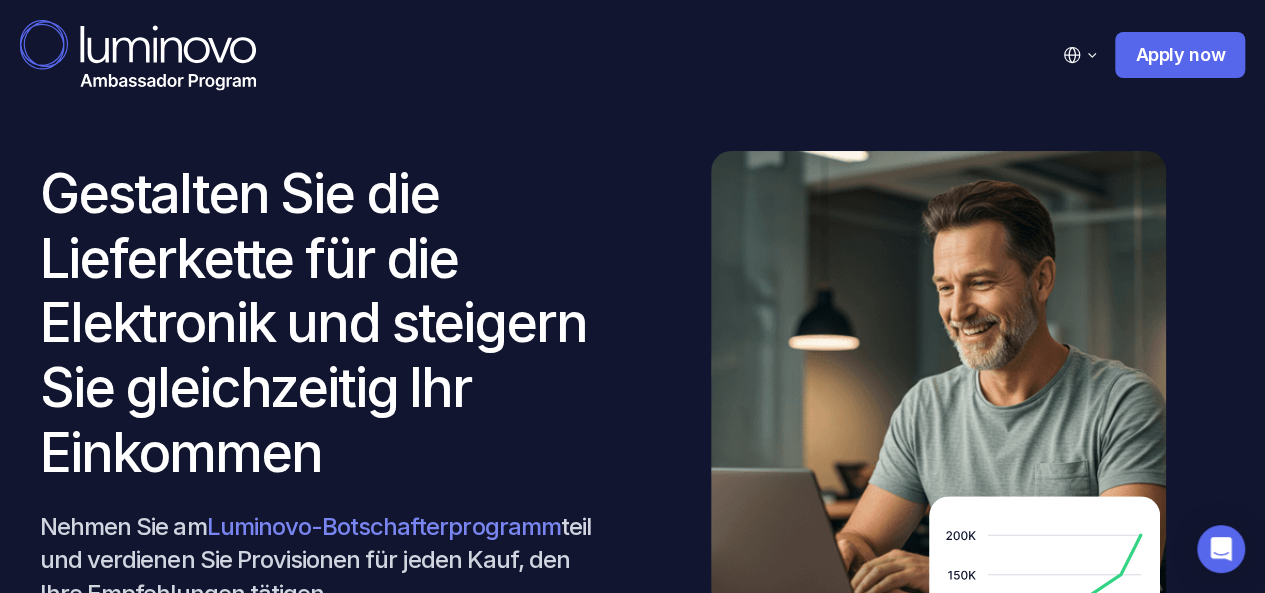 click on "Englisch Deutsch" at bounding box center [1079, 55] 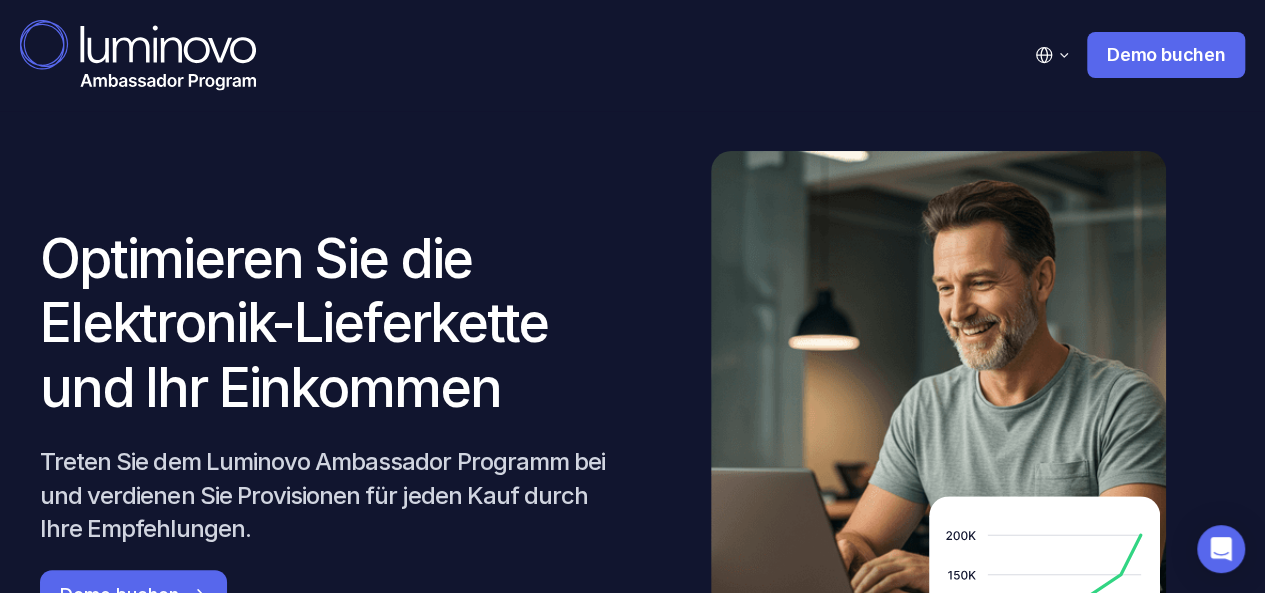 scroll, scrollTop: 0, scrollLeft: 0, axis: both 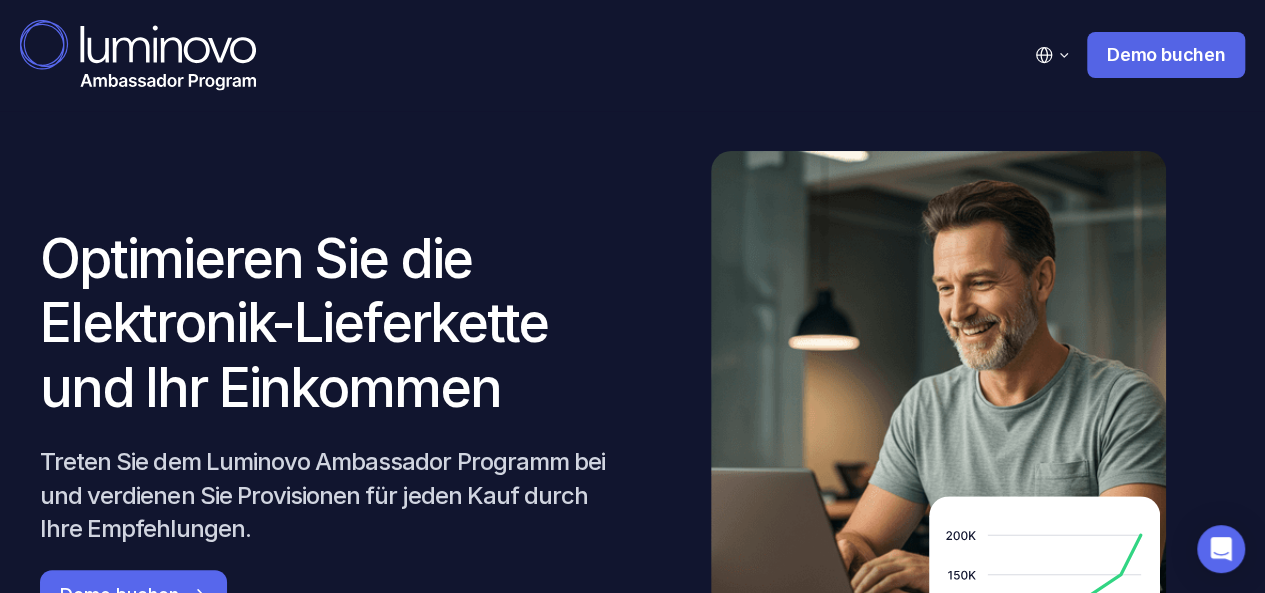 click on "Englisch Deutsch" at bounding box center [1051, 55] 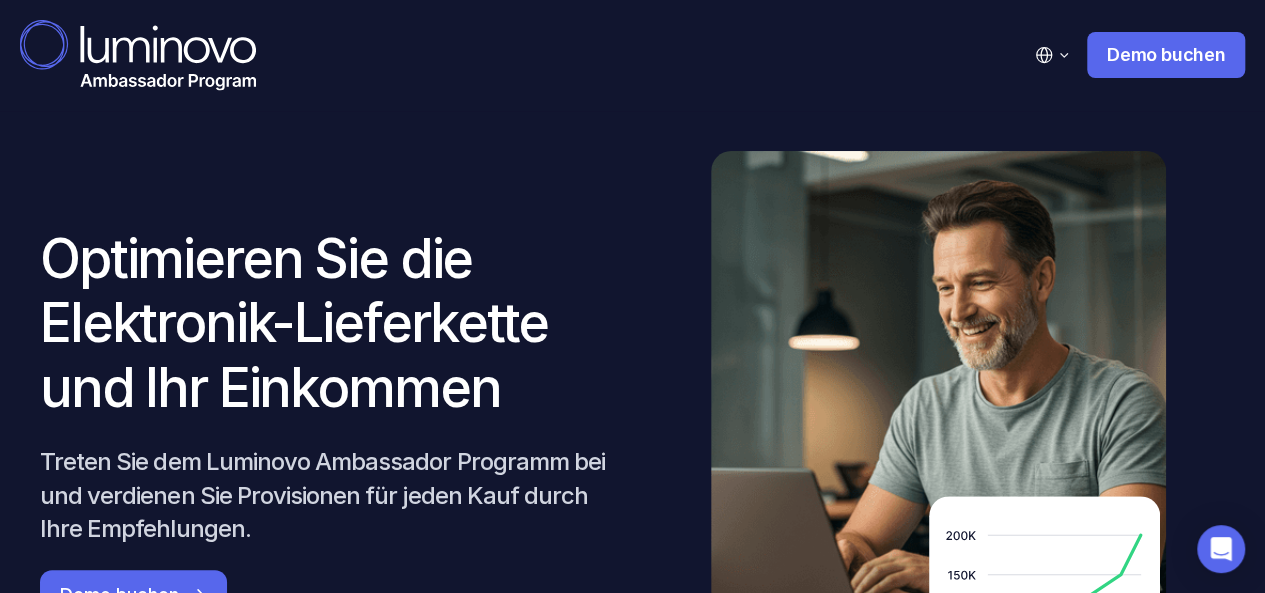 click on "Englisch Deutsch" at bounding box center [1051, 55] 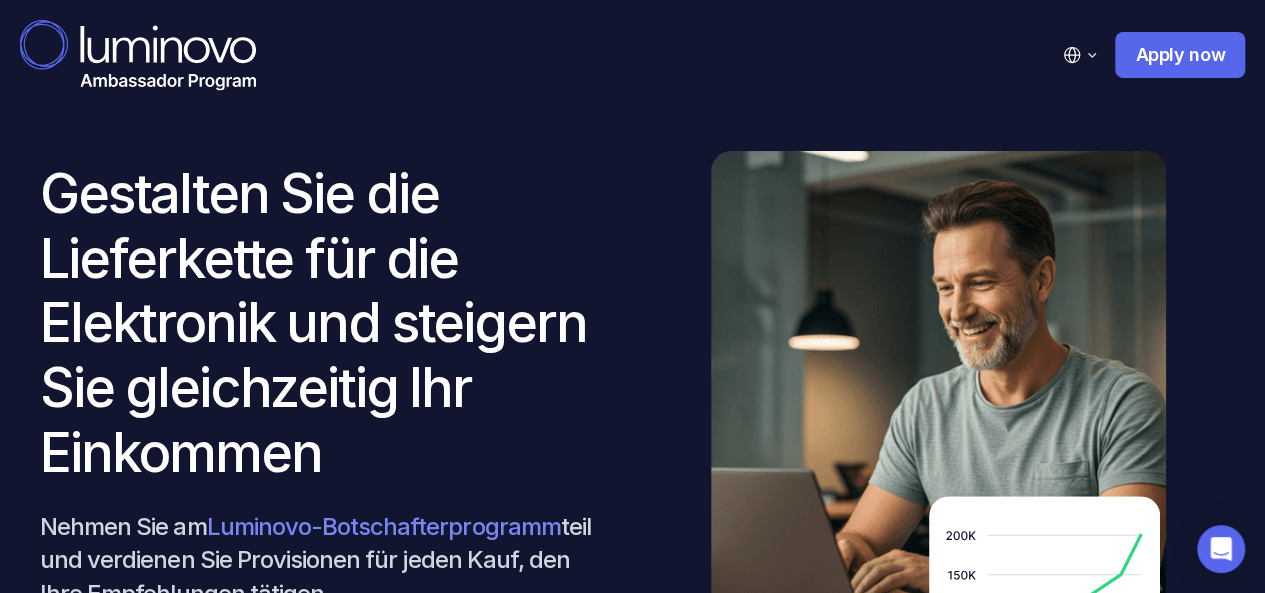scroll, scrollTop: 0, scrollLeft: 0, axis: both 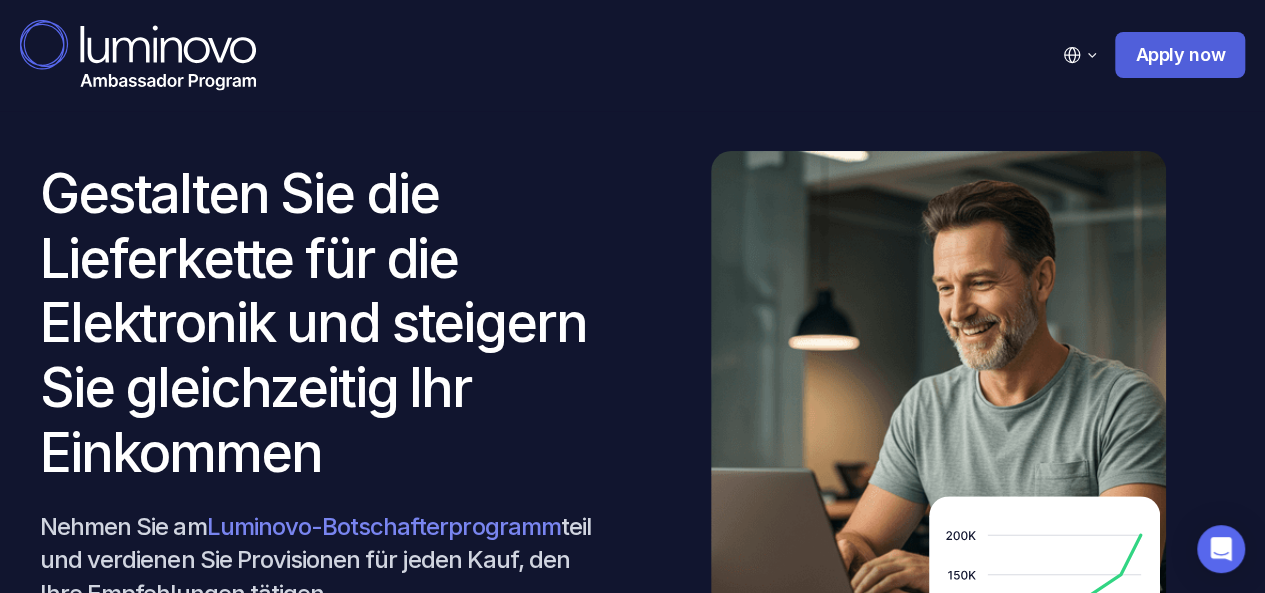 click on "Englisch Deutsch" at bounding box center [1079, 55] 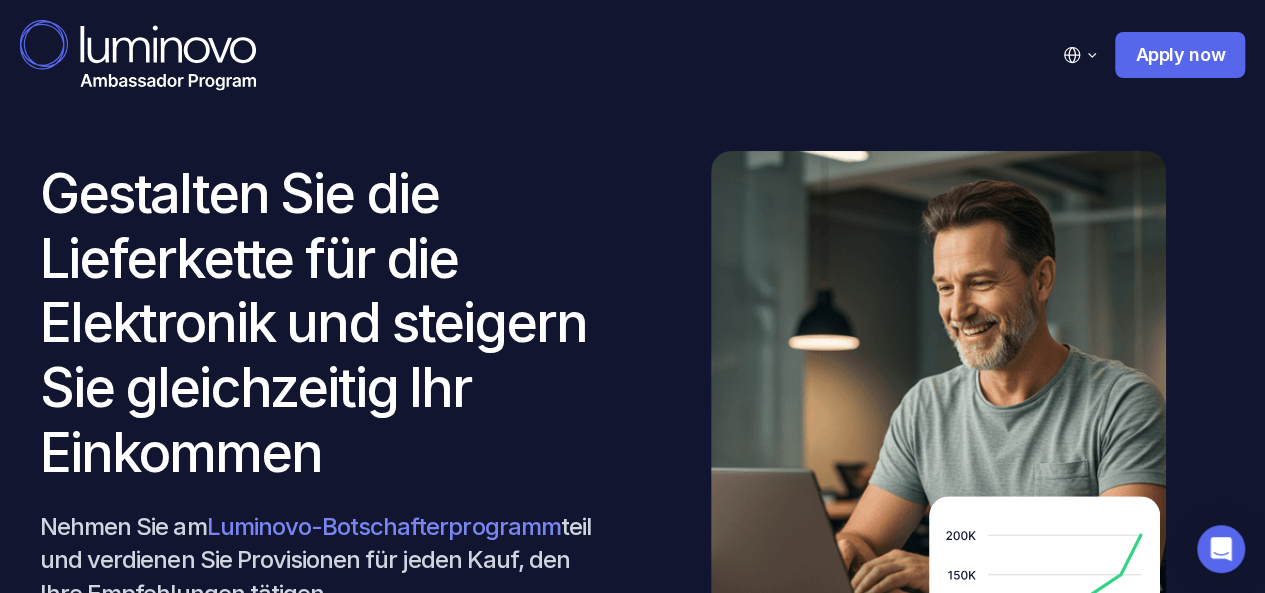 click on "Englisch Deutsch" at bounding box center [1079, 55] 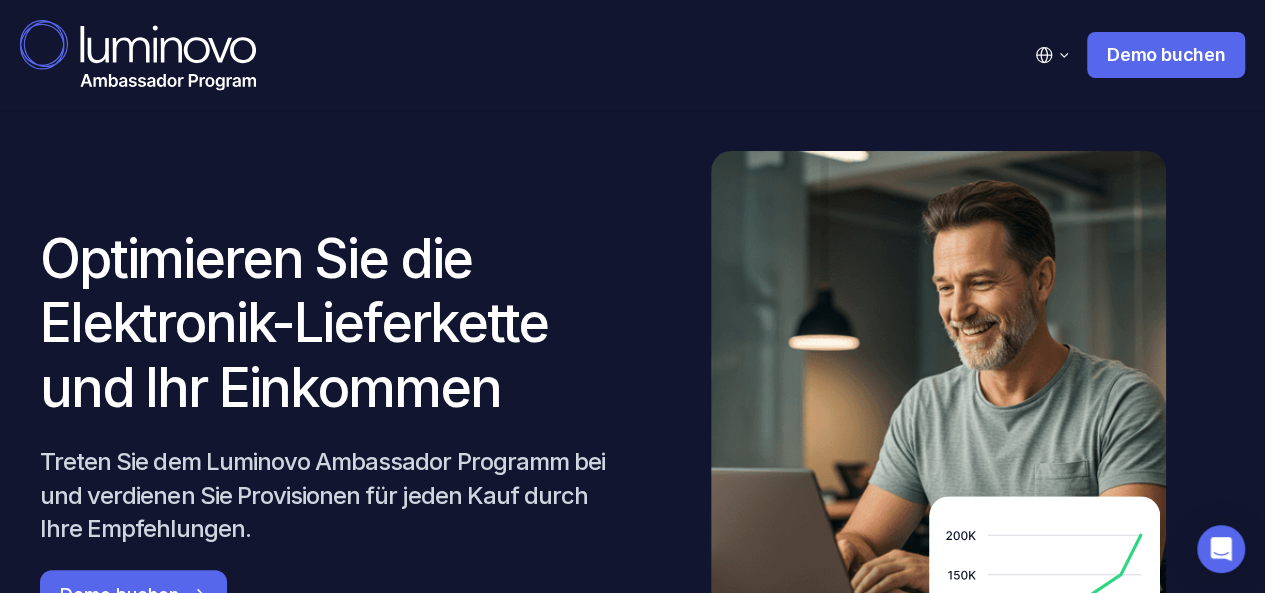 scroll, scrollTop: 0, scrollLeft: 0, axis: both 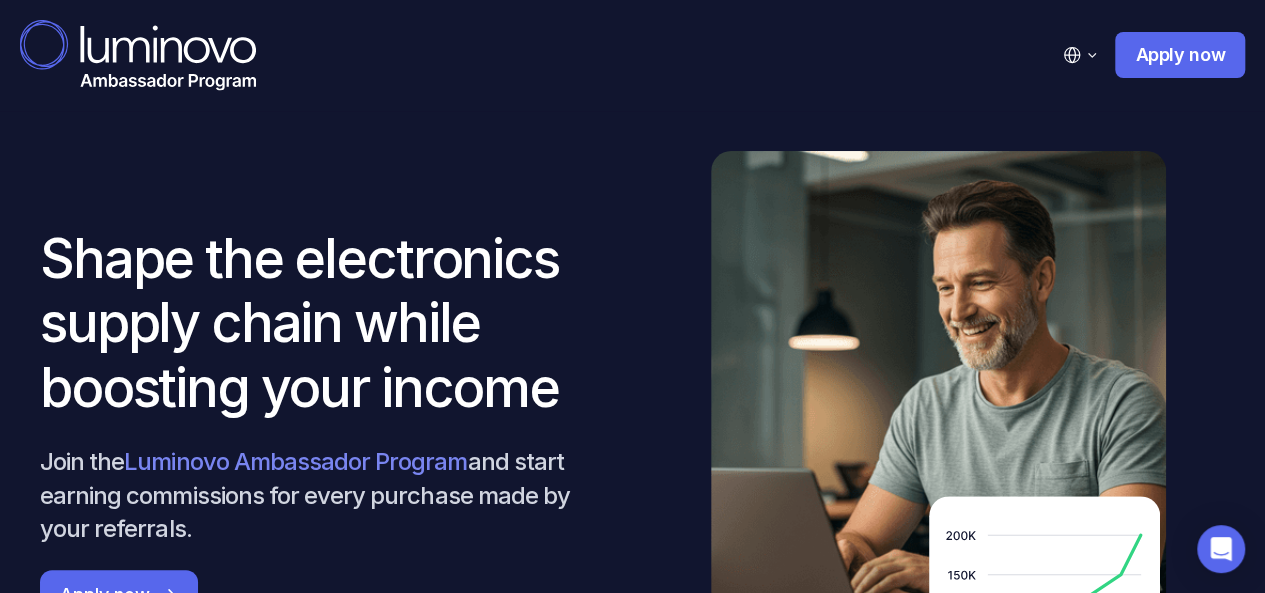 click on "Shape the electronics supply chain while boosting your income Join the  Luminovo Ambassador Program  and start earning commissions for every purchase made by your referrals. Apply now" at bounding box center (632, 424) 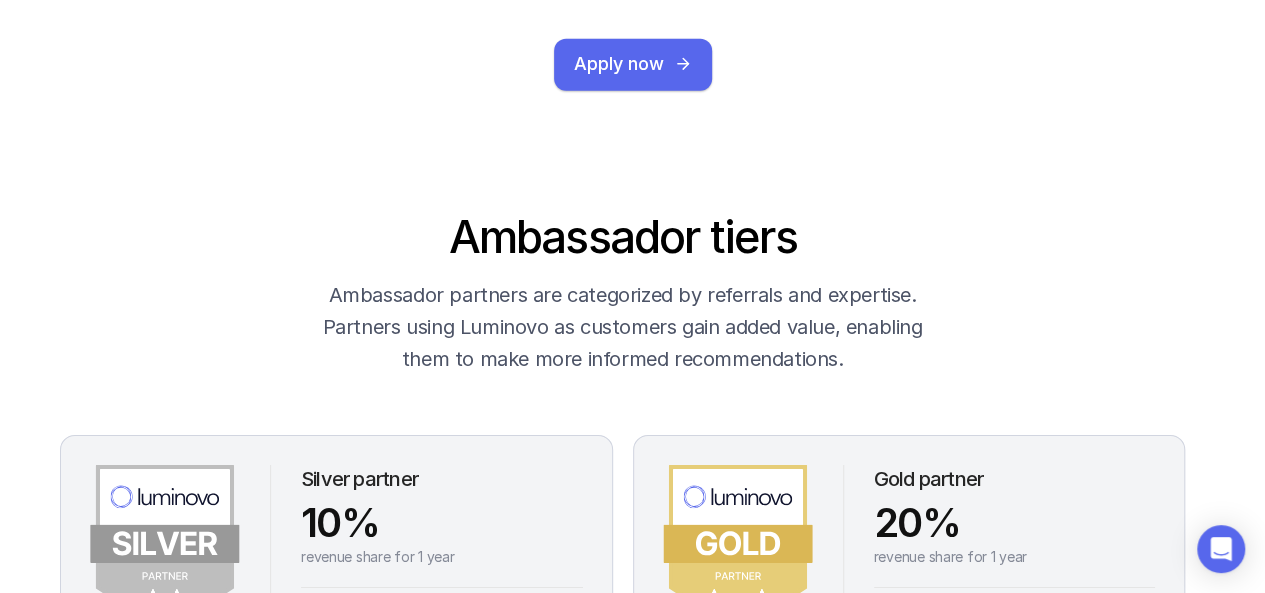 scroll, scrollTop: 3200, scrollLeft: 0, axis: vertical 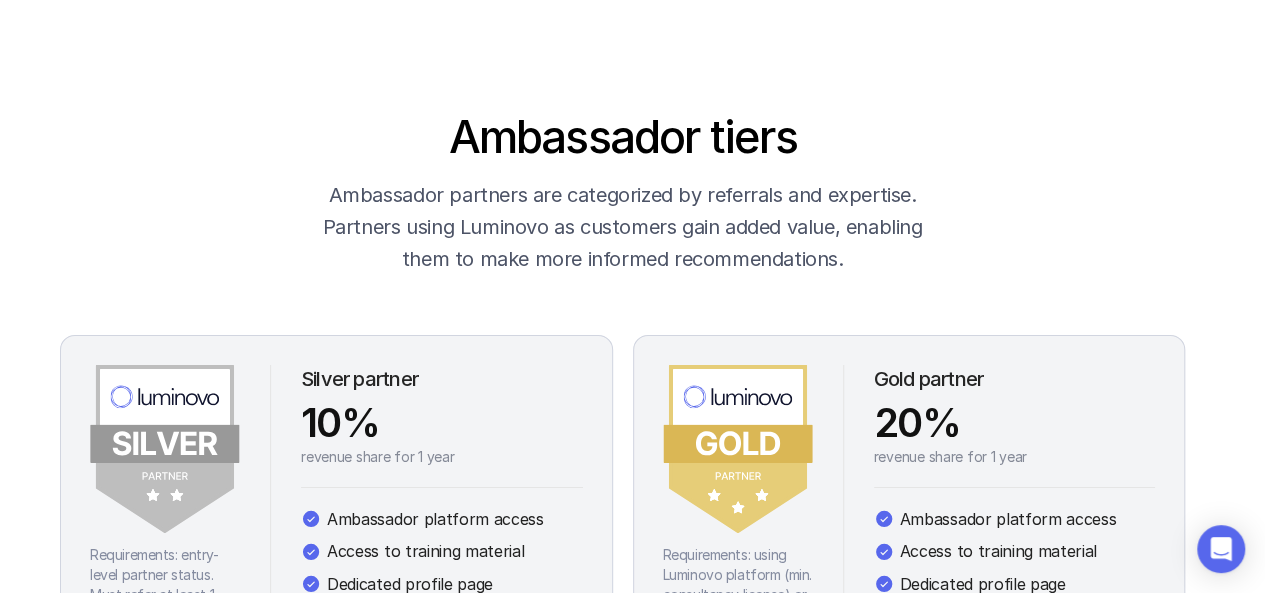 click on "Ambassador tiers Ambassador partners are categorized by referrals and expertise. Partners using Luminovo as customers gain added value, enabling them to make more informed recommendations. Requirements: entry-level partner status. Must refer at least 1 prospect per 12 months to remain active Silver partner 10% revenue share for 1 year Ambassador platform access Access to training material Dedicated profile page Silver partner badge usage Linkedin post announcement Dedicated blog post Requirements: using Luminovo platform (min. consultancy license) or at least 3 successful referrals in the last 12 months Gold partner 20% revenue share for 1 year Ambassador platform access Access to training material Dedicated profile page Gold partner badge usage Linkedin post announcement Dedicated blog post" at bounding box center (622, 416) 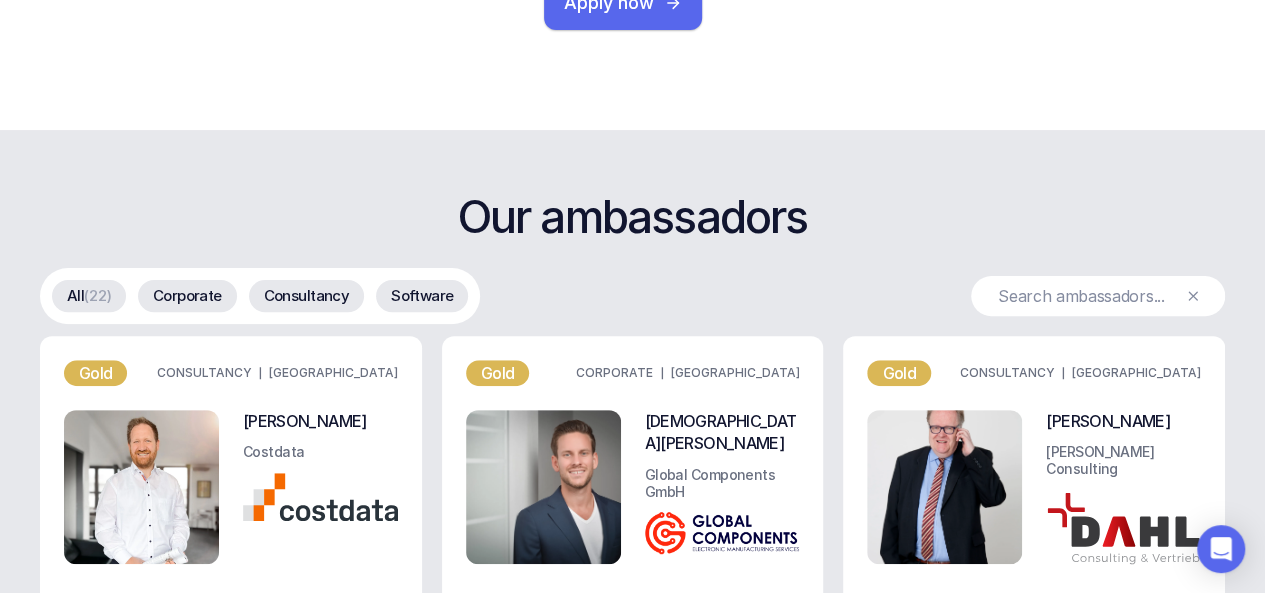 scroll, scrollTop: 4100, scrollLeft: 0, axis: vertical 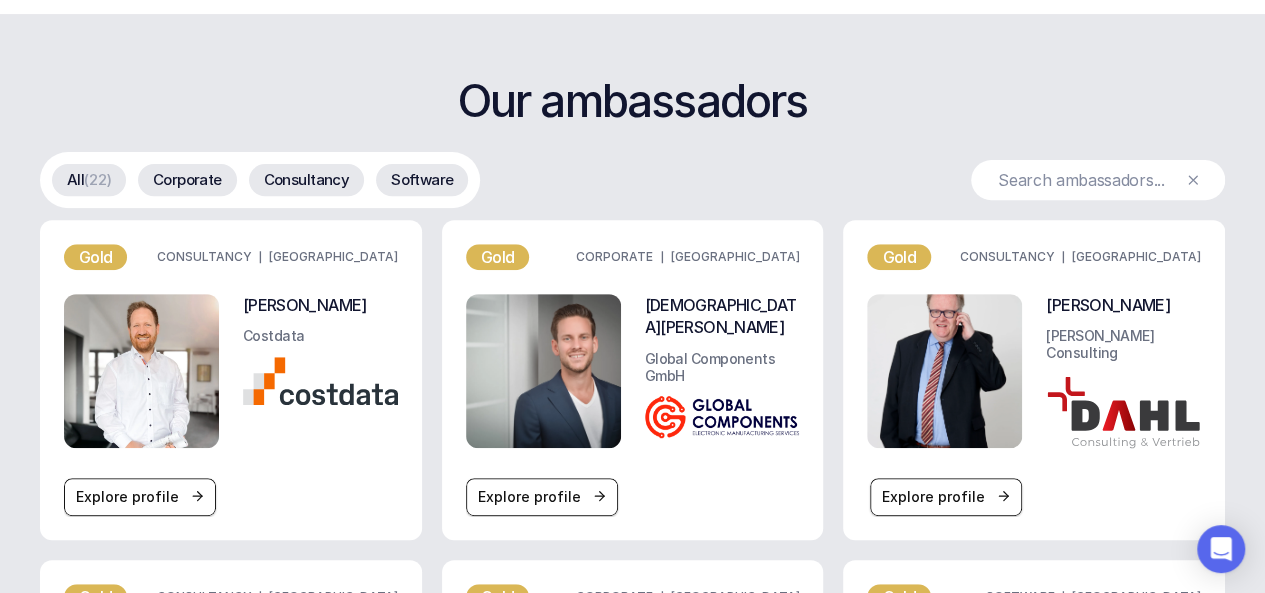 click 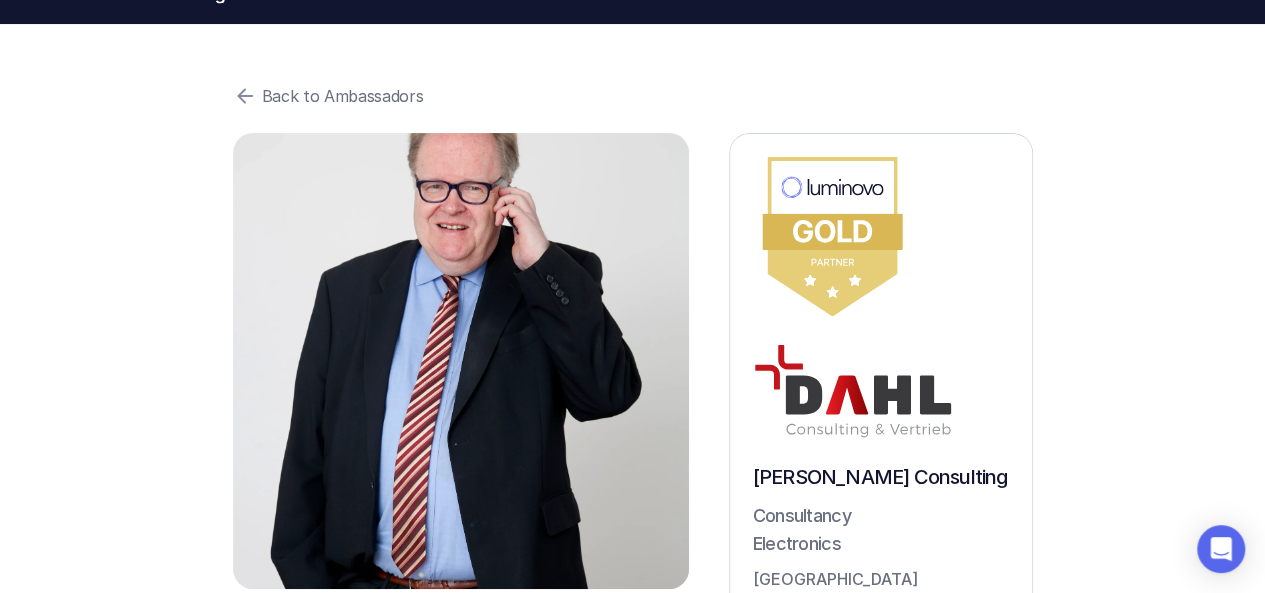 scroll, scrollTop: 0, scrollLeft: 0, axis: both 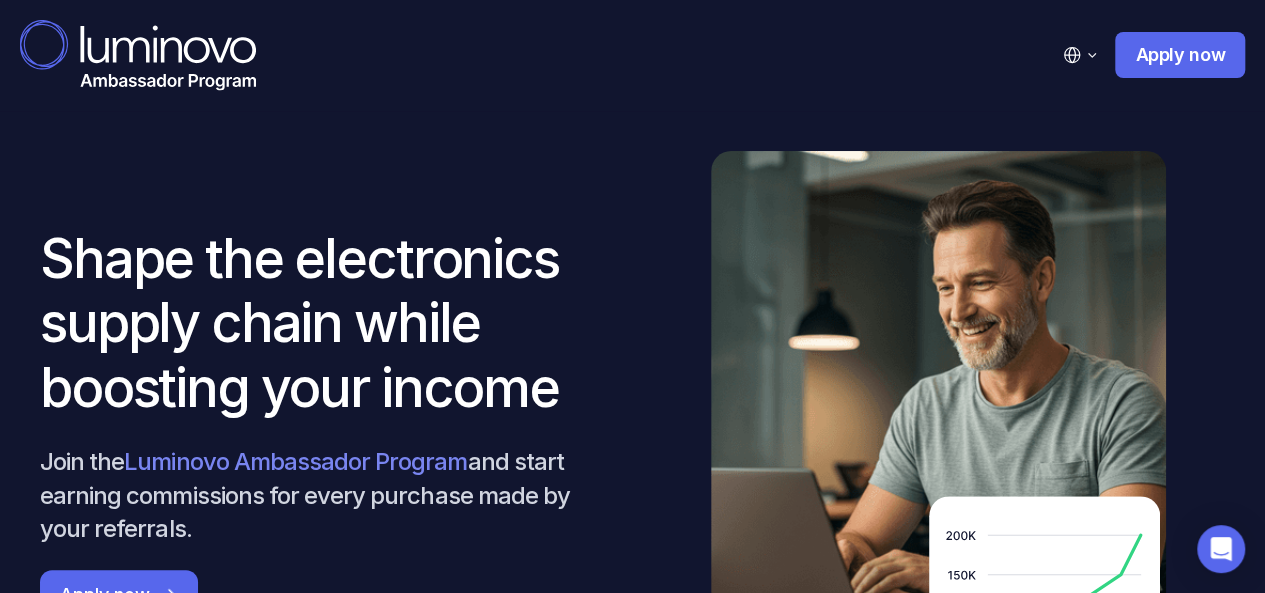 click on "English German" at bounding box center (1079, 55) 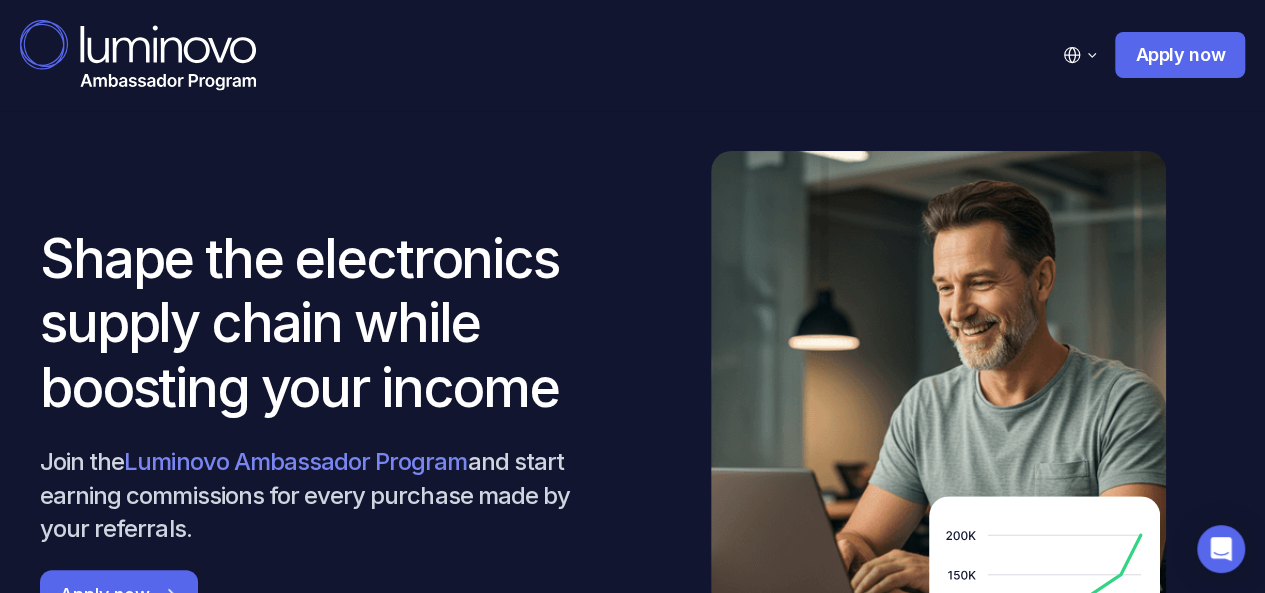 click on "English German" at bounding box center [1079, 55] 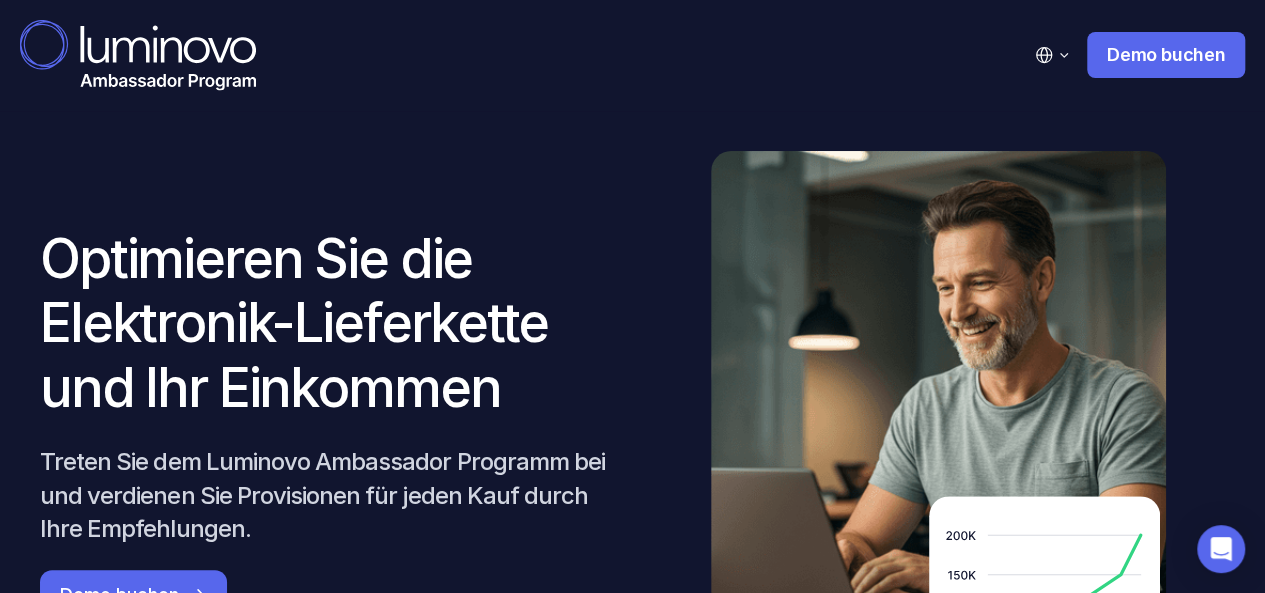 scroll, scrollTop: 0, scrollLeft: 0, axis: both 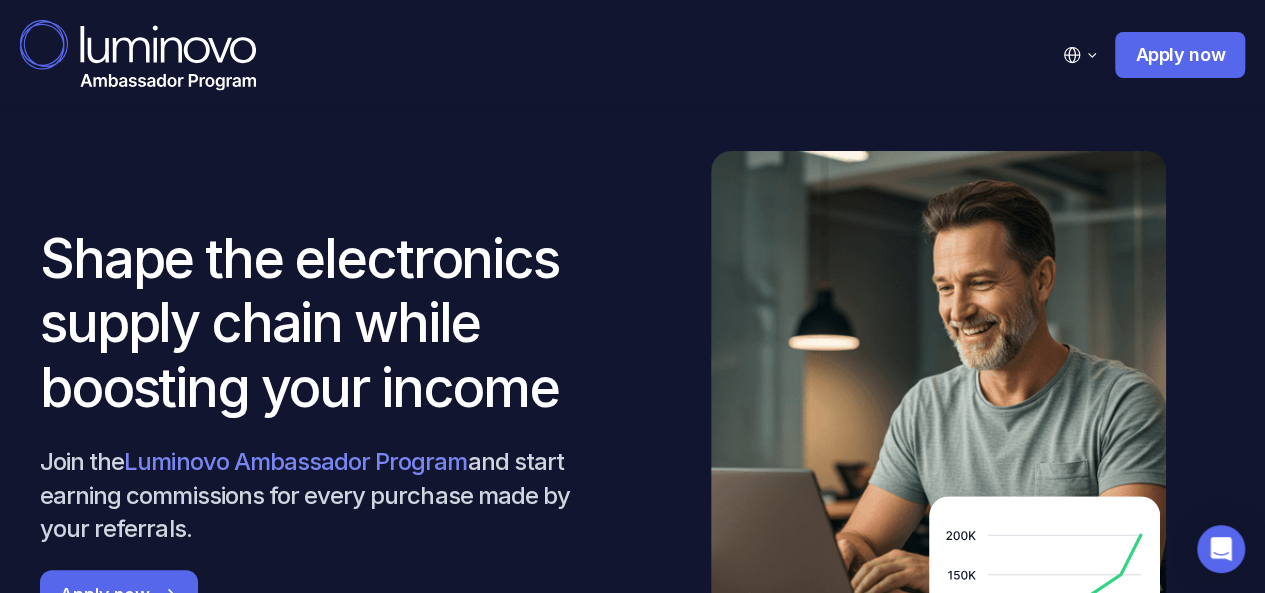 select on "L5YsGl6cH" 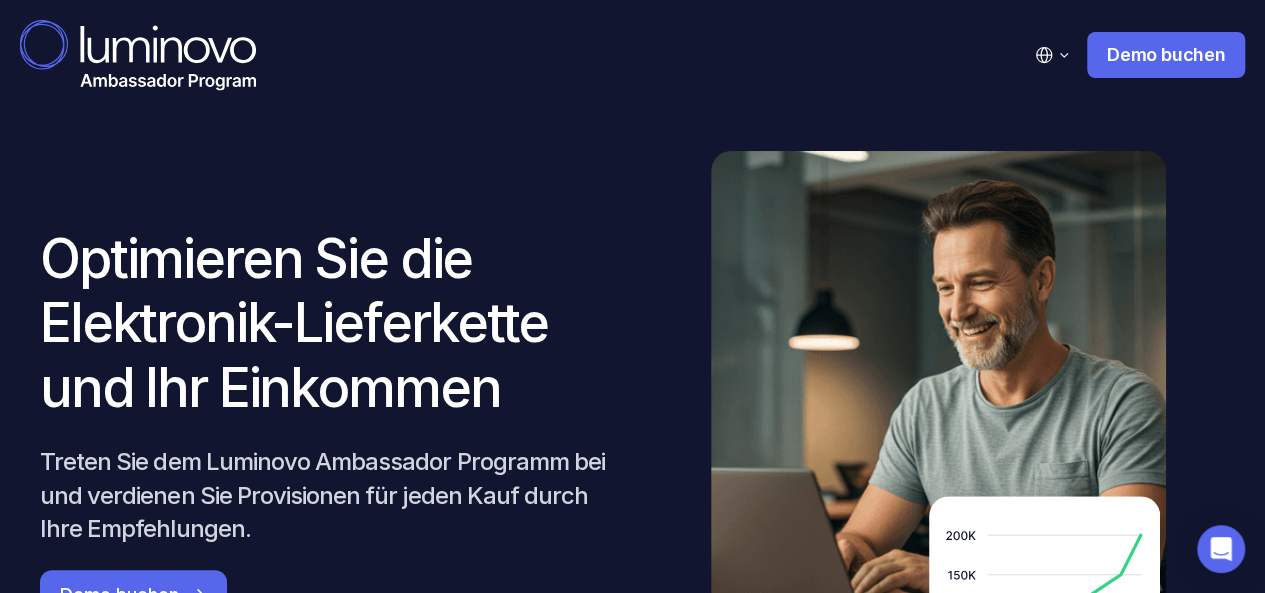 scroll, scrollTop: 0, scrollLeft: 0, axis: both 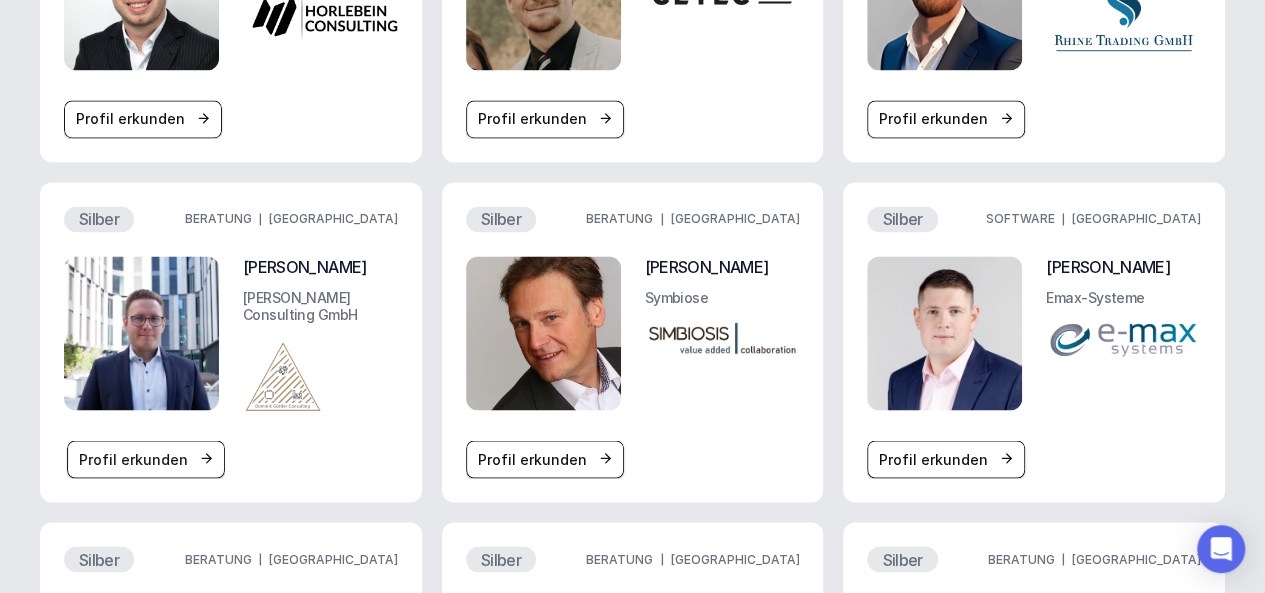 click on "Profil erkunden" at bounding box center [133, 459] 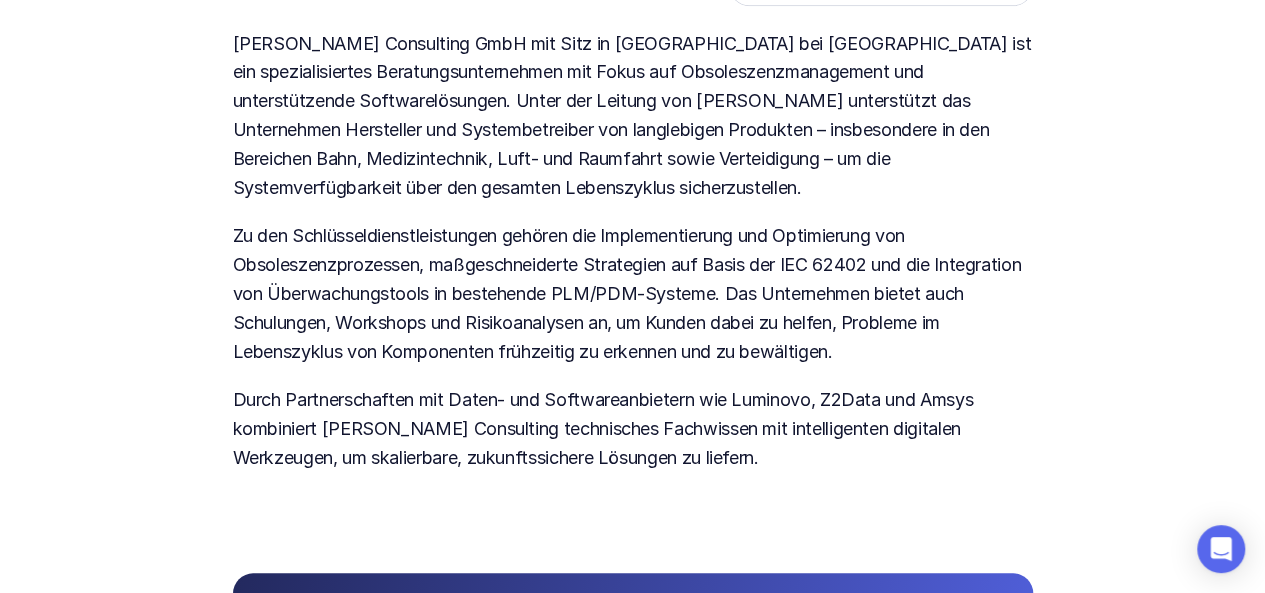 scroll, scrollTop: 900, scrollLeft: 0, axis: vertical 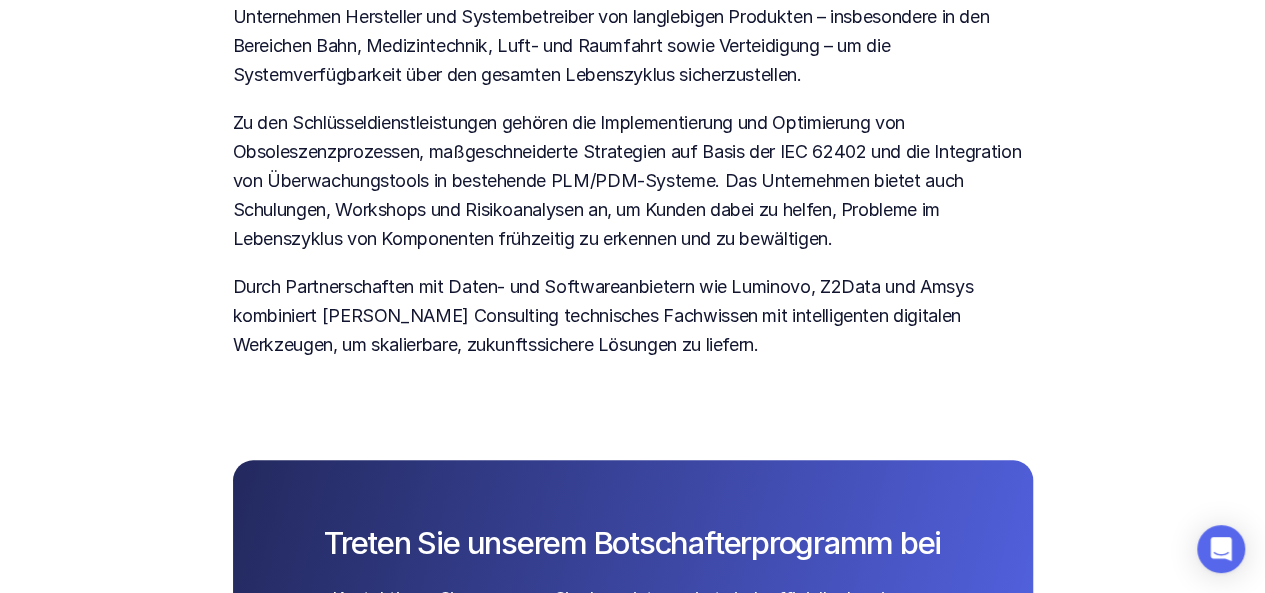 drag, startPoint x: 235, startPoint y: 285, endPoint x: 862, endPoint y: 373, distance: 633.1453 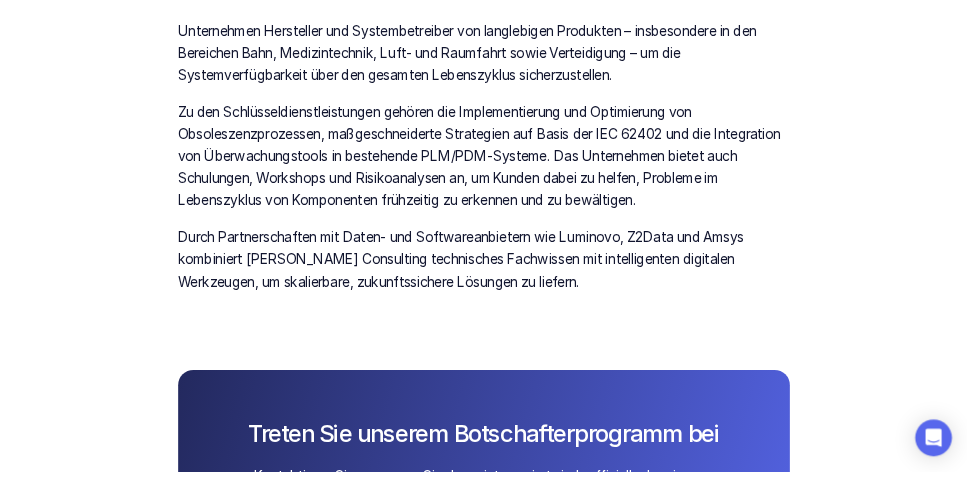 scroll, scrollTop: 874, scrollLeft: 0, axis: vertical 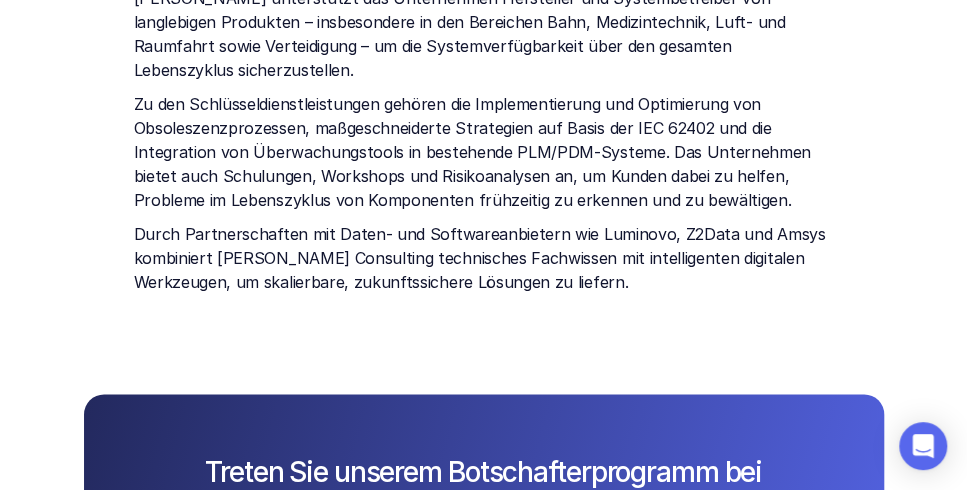 click on "Zurück zu Botschaftern [PERSON_NAME] Geschäftsführender Partner [PERSON_NAME] Consulting GmbH Beratung Obsoleszenzmanagement [GEOGRAPHIC_DATA] Website besuchen [PERSON_NAME] Consulting GmbH mit Sitz in [GEOGRAPHIC_DATA] bei [GEOGRAPHIC_DATA] ist ein spezialisiertes Beratungsunternehmen mit Fokus auf Obsoleszenzmanagement und unterstützende Softwarelösungen. Unter der Leitung von [PERSON_NAME] unterstützt das Unternehmen Hersteller und Systembetreiber von langlebigen Produkten – insbesondere in den Bereichen Bahn, Medizintechnik, Luft- und Raumfahrt sowie Verteidigung – um die Systemverfügbarkeit über den gesamten Lebenszyklus sicherzustellen. Durch Partnerschaften mit Daten- und Softwareanbietern wie Luminovo, Z2Data und Amsys kombiniert [PERSON_NAME] Consulting technisches Fachwissen mit intelligenten digitalen Werkzeugen, um skalierbare, zukunftssichere Lösungen zu liefern. Treten Sie unserem Botschafterprogramm bei Jetzt bewerben" at bounding box center (483, -13) 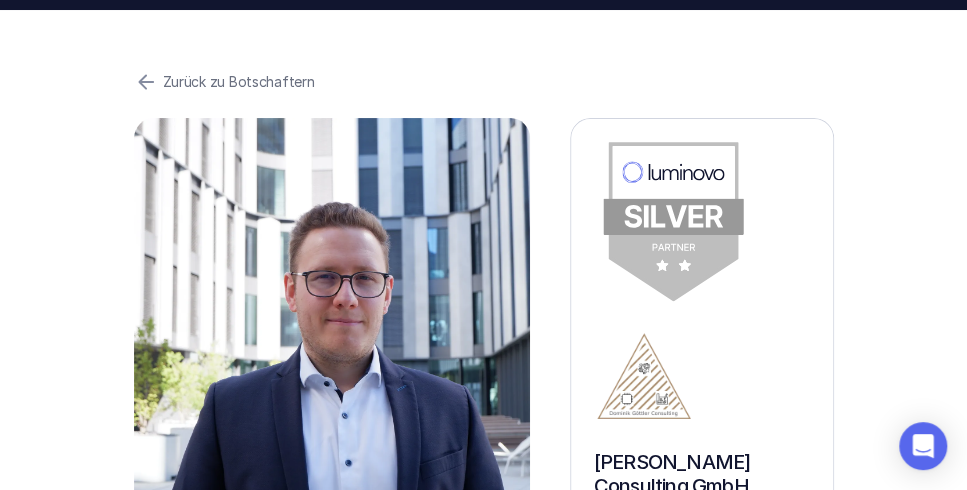 scroll, scrollTop: 0, scrollLeft: 0, axis: both 